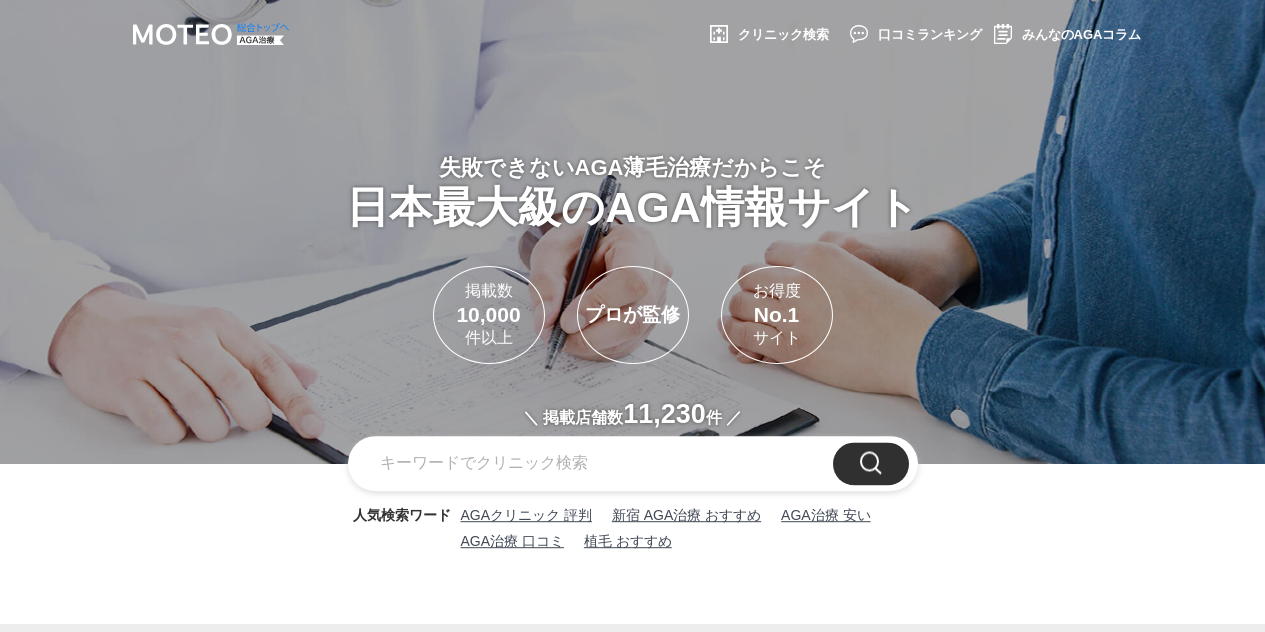 scroll, scrollTop: 0, scrollLeft: 0, axis: both 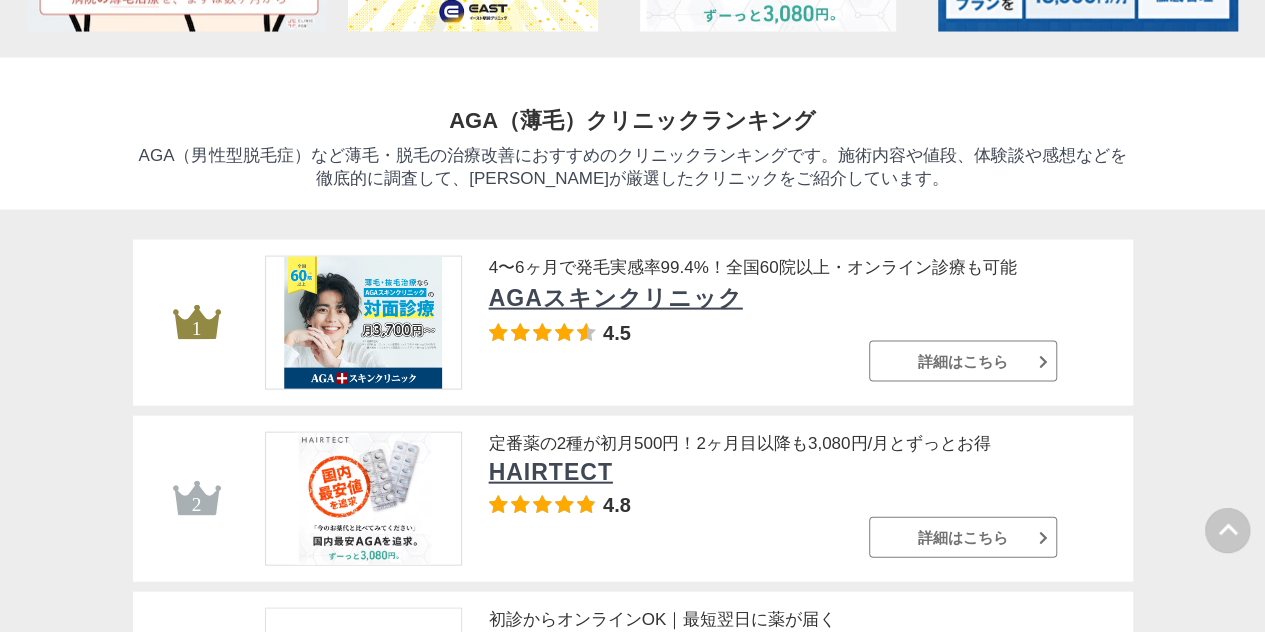 click on "AGAスキンクリニック" at bounding box center [771, 298] 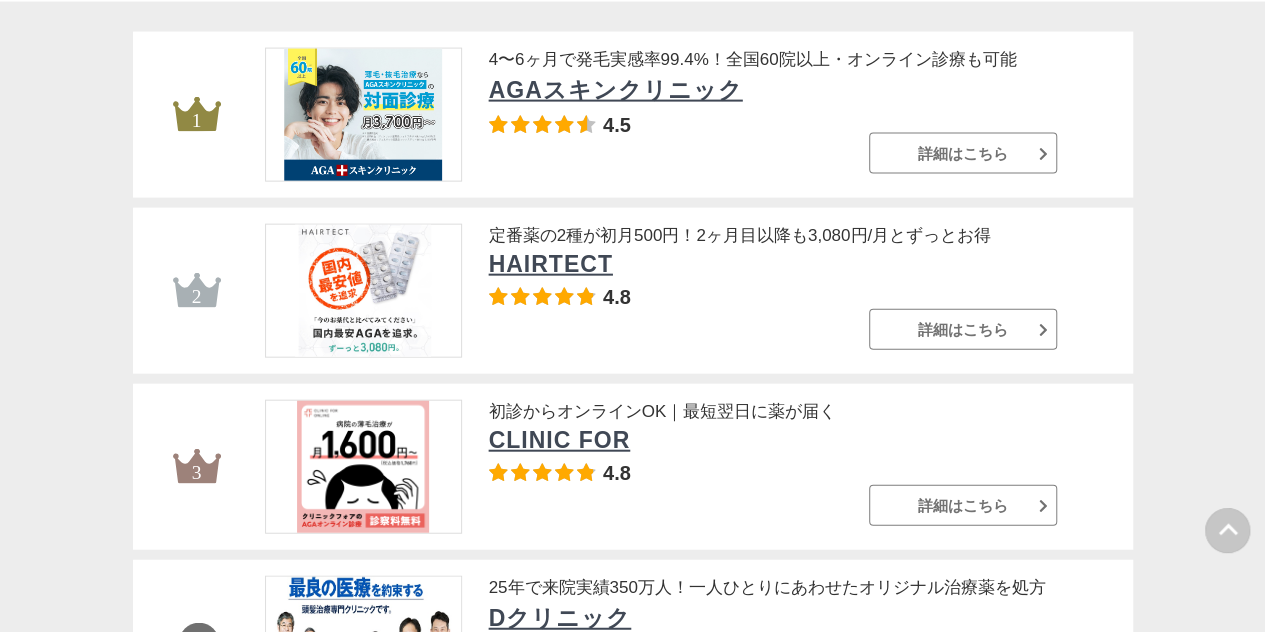 scroll, scrollTop: 2190, scrollLeft: 0, axis: vertical 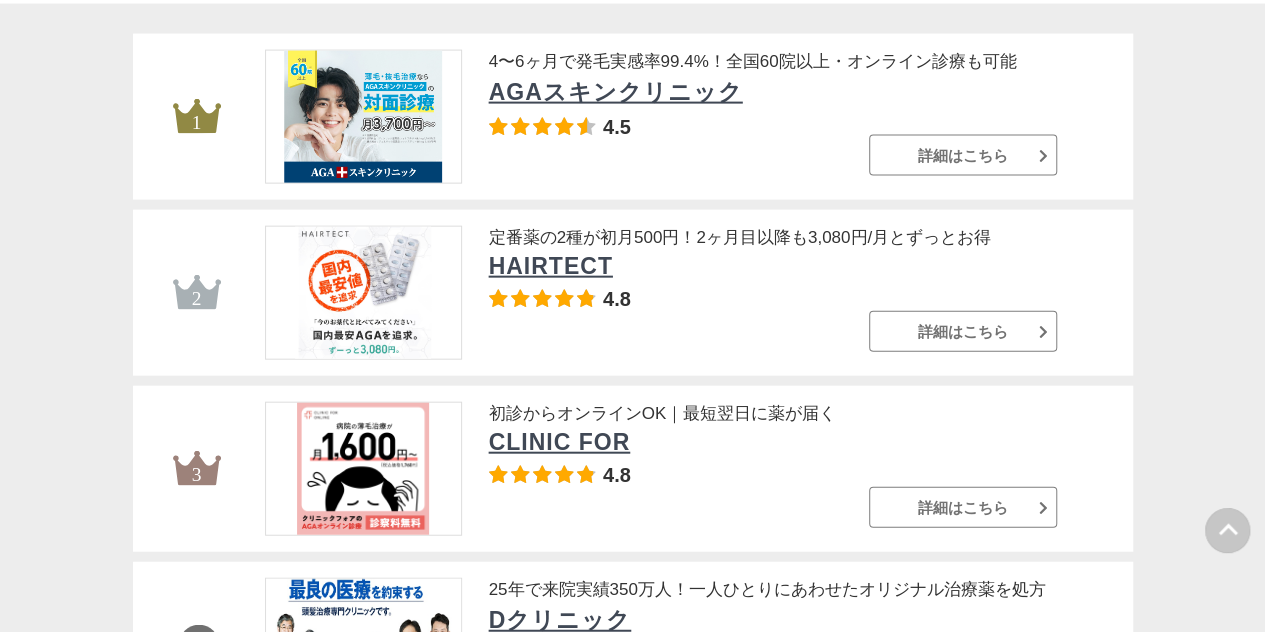 click on "HAIRTECT" at bounding box center [771, 266] 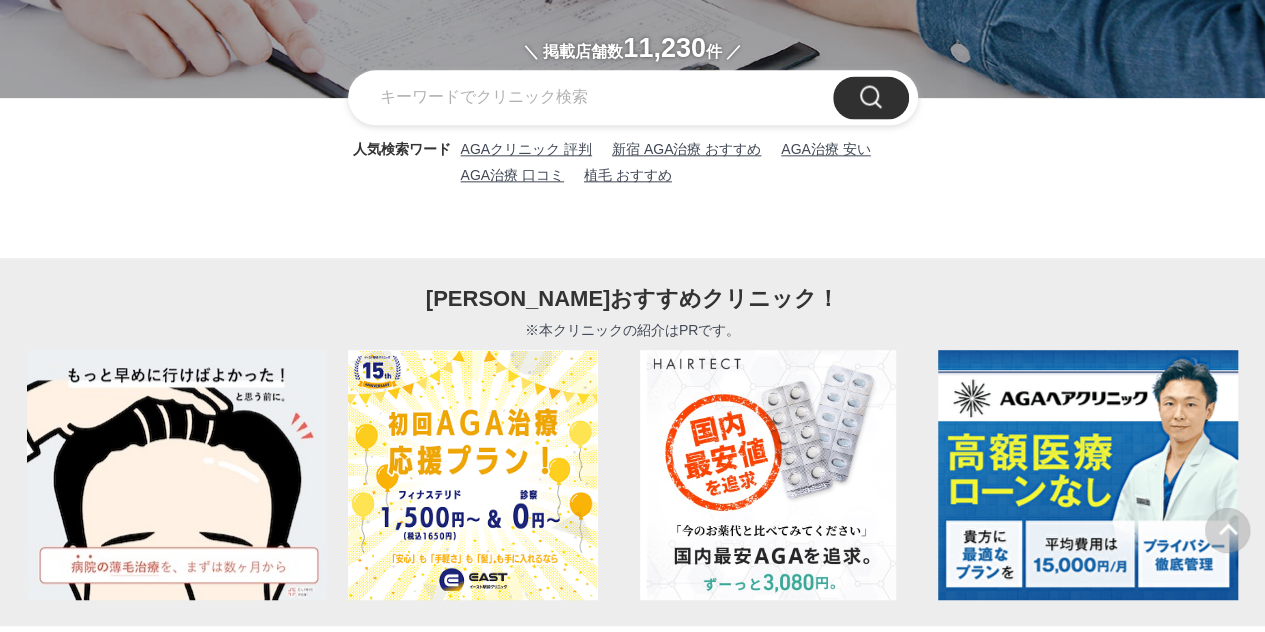 scroll, scrollTop: 0, scrollLeft: 0, axis: both 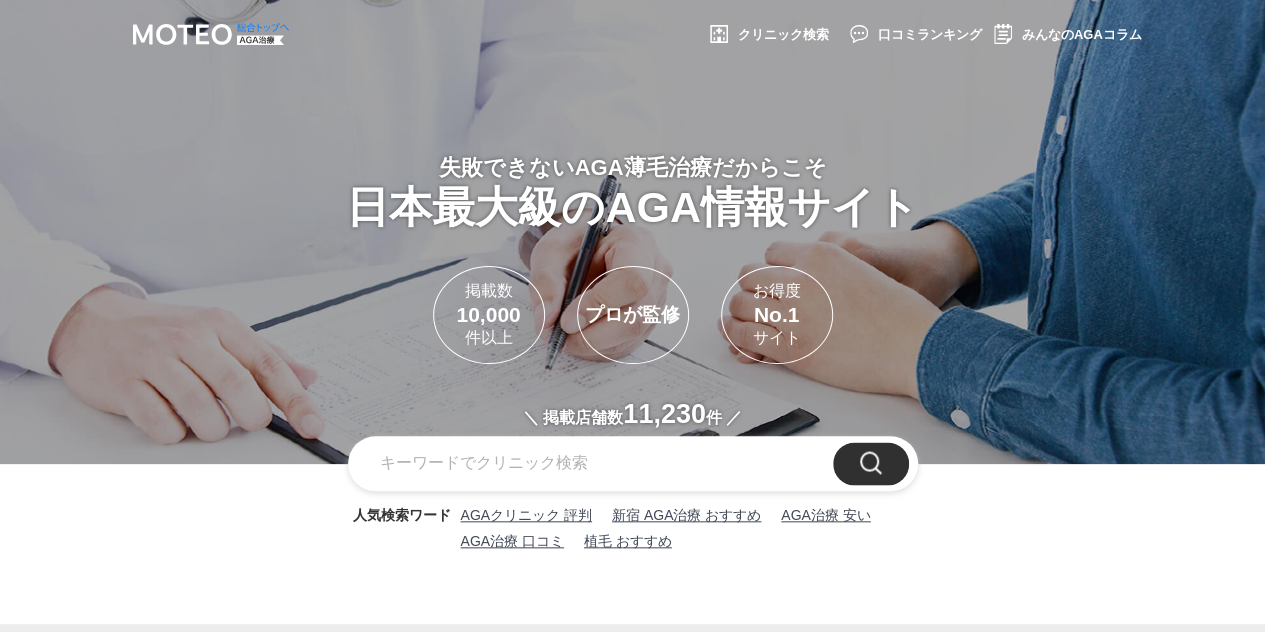 click at bounding box center (208, 34) 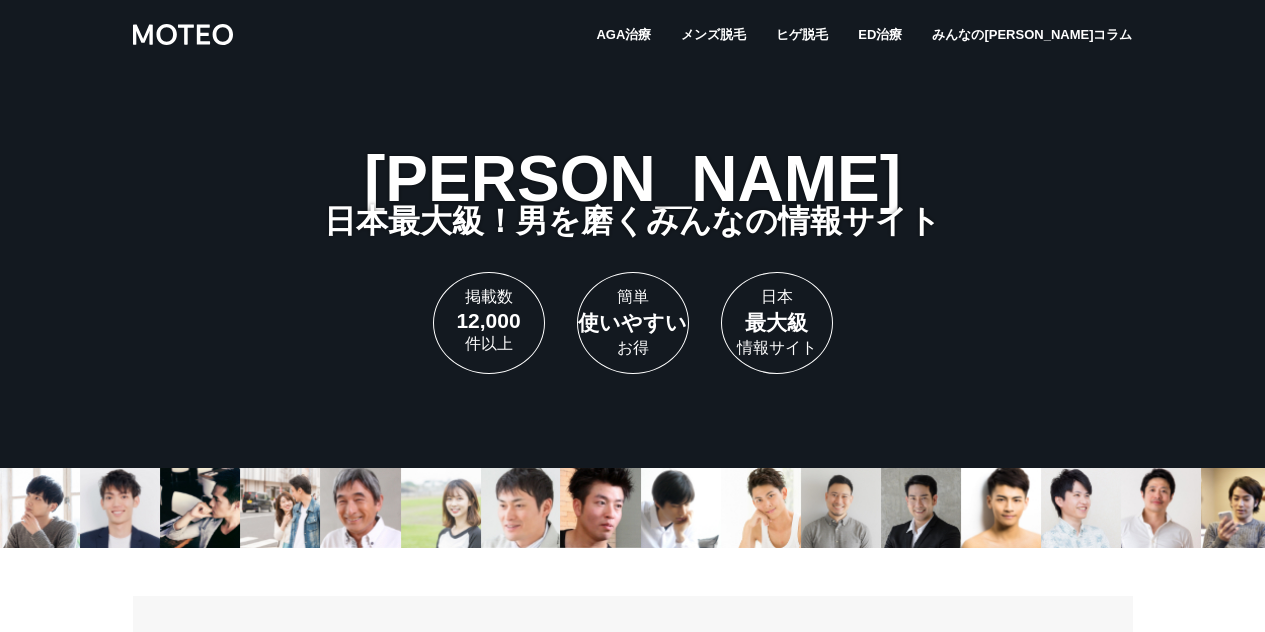 scroll, scrollTop: 0, scrollLeft: 0, axis: both 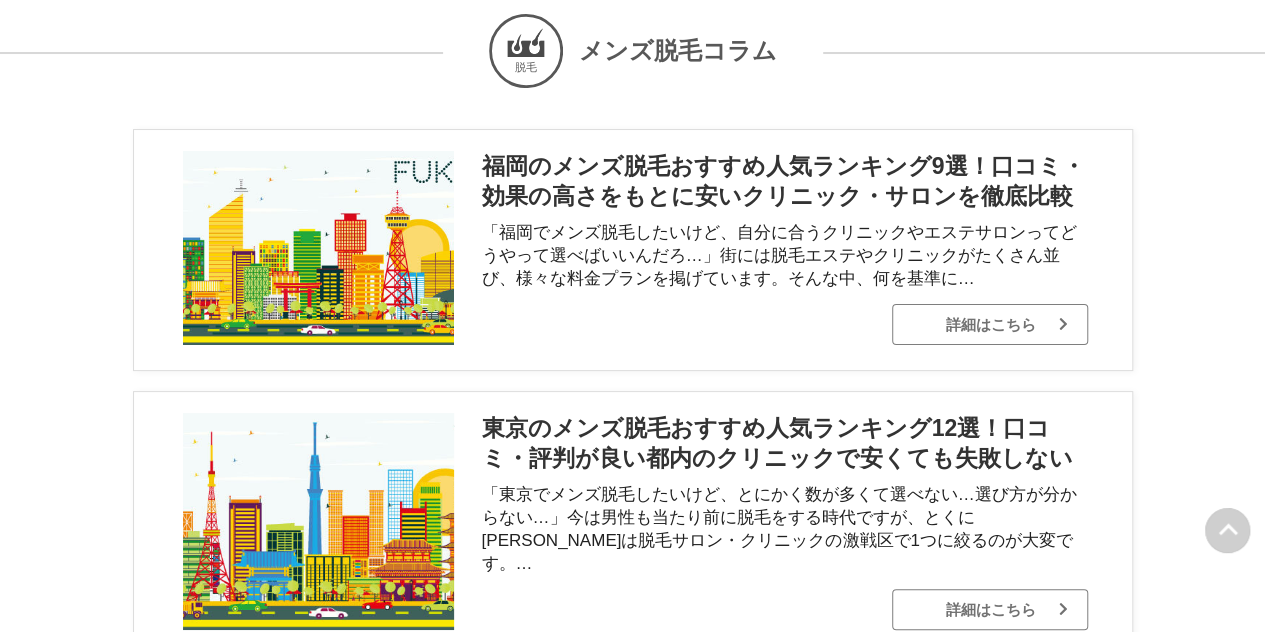 click on "詳細はこちら" at bounding box center (990, 324) 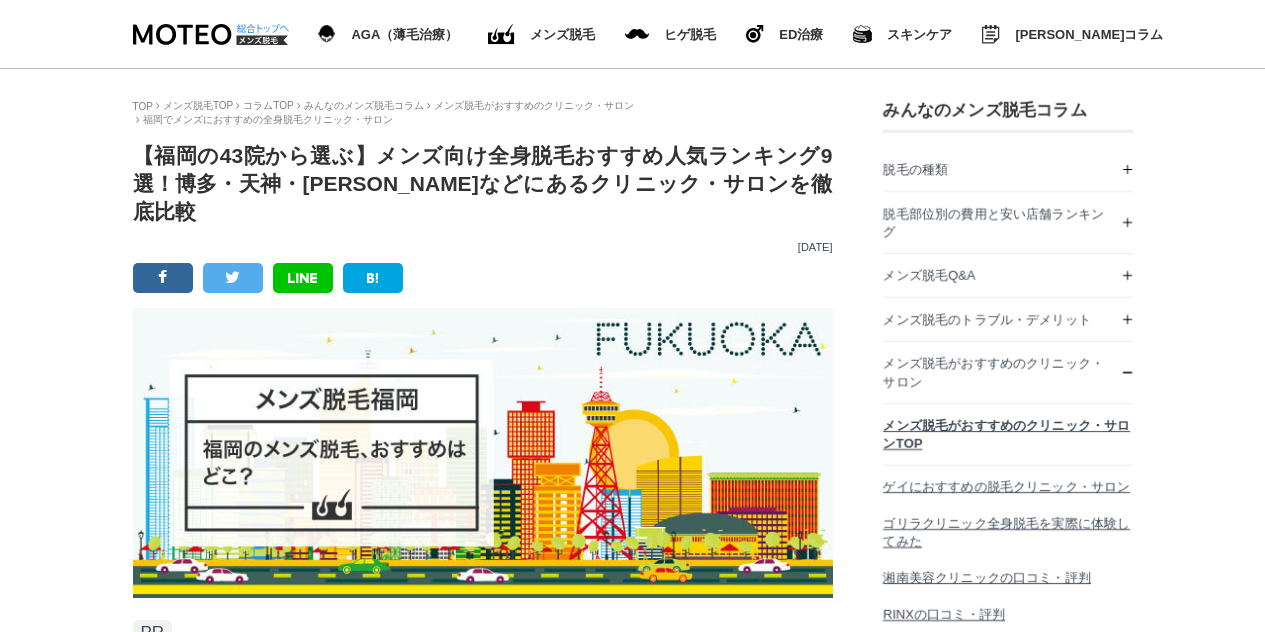 scroll, scrollTop: 125, scrollLeft: 0, axis: vertical 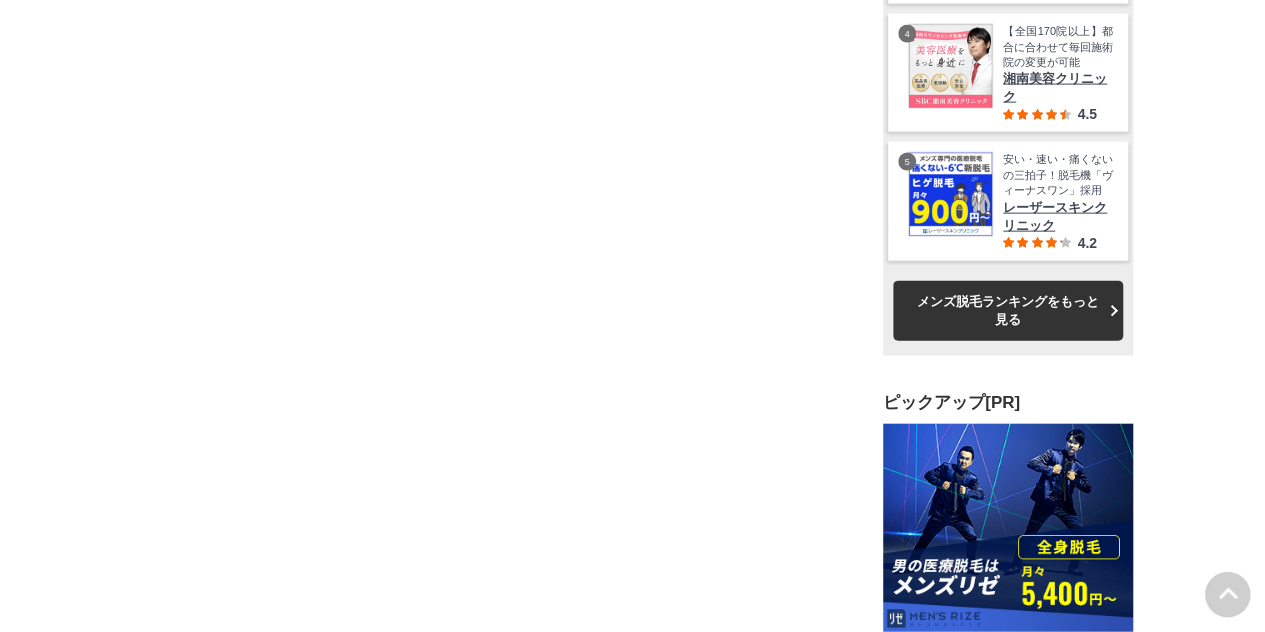 click at bounding box center [633, -2197] 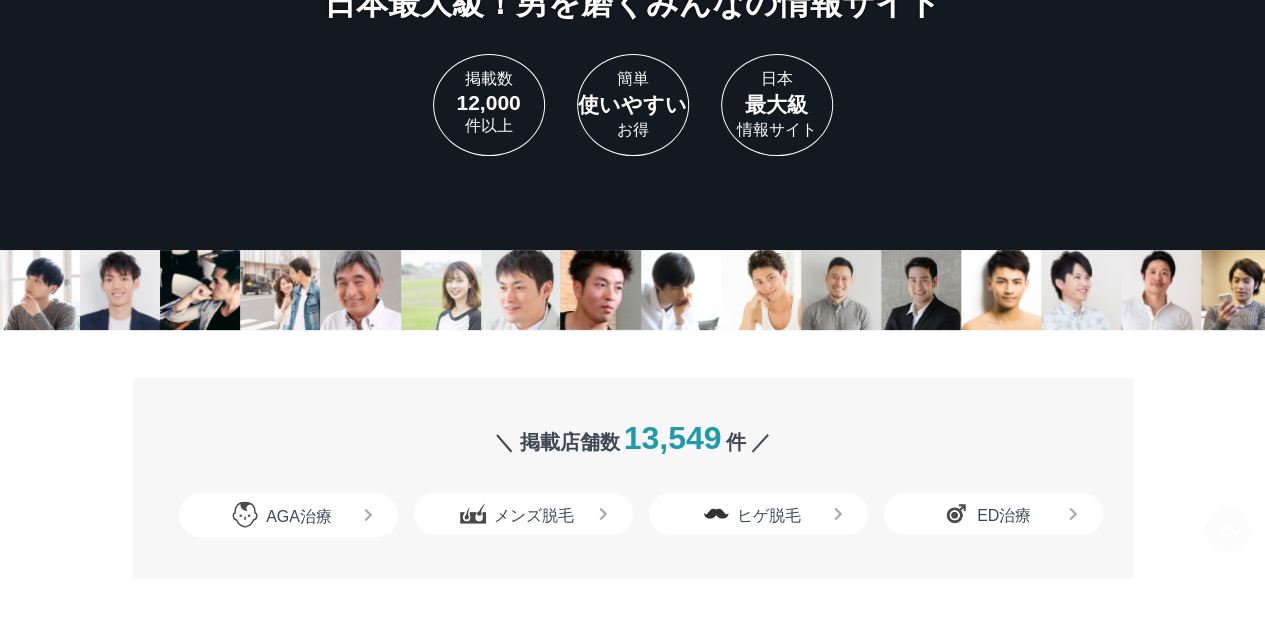 scroll, scrollTop: 0, scrollLeft: 0, axis: both 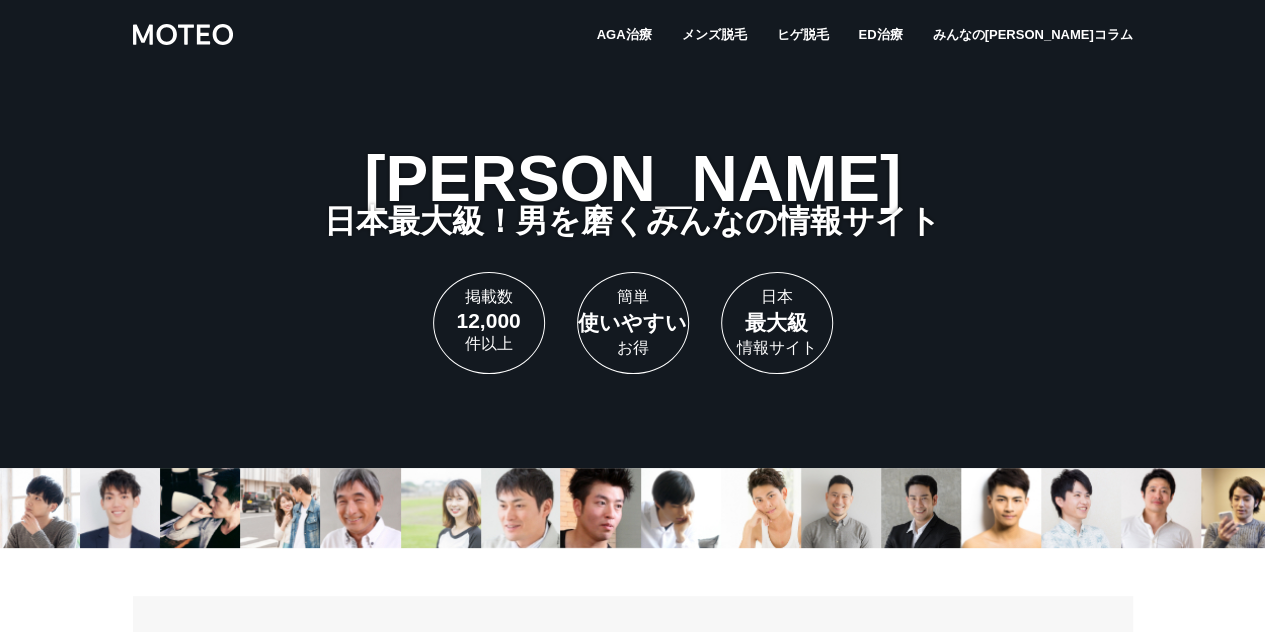 click on "メンズ脱毛" at bounding box center [713, 34] 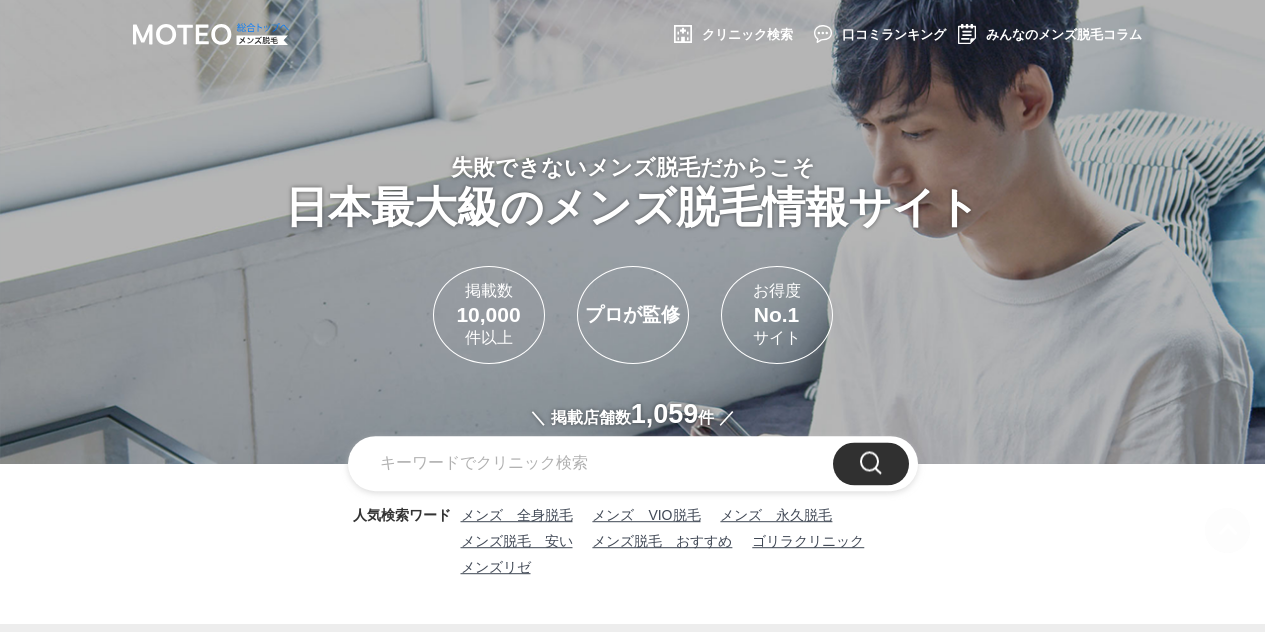 scroll, scrollTop: 0, scrollLeft: 0, axis: both 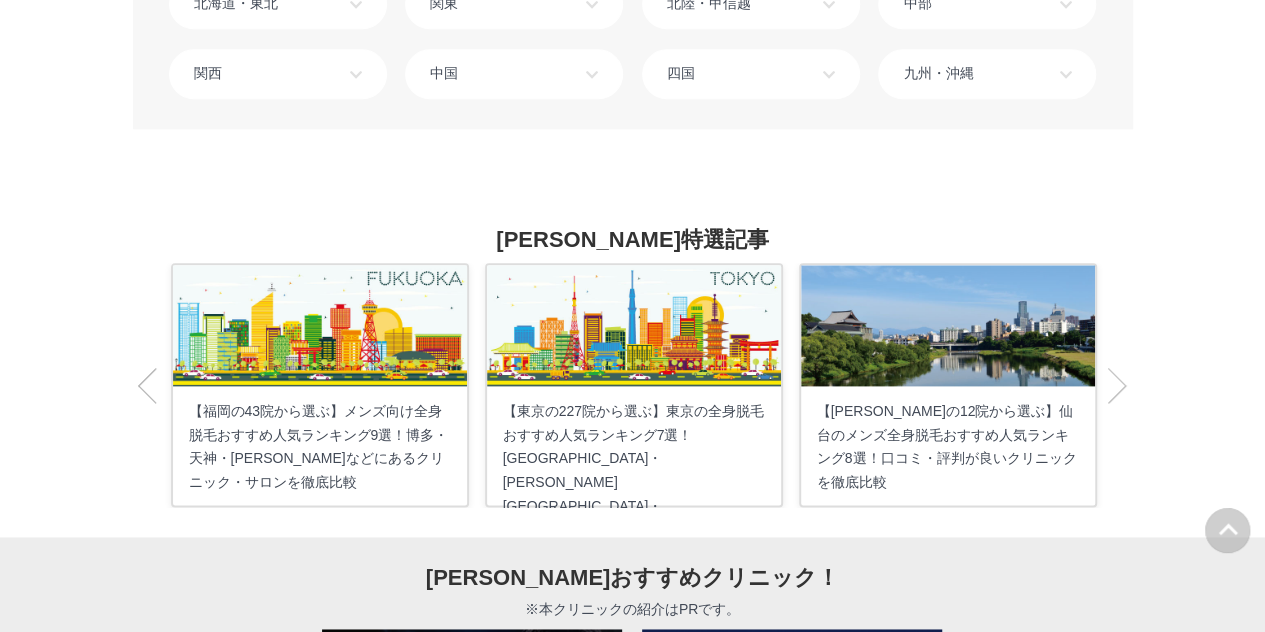 click on "中国" at bounding box center [514, 74] 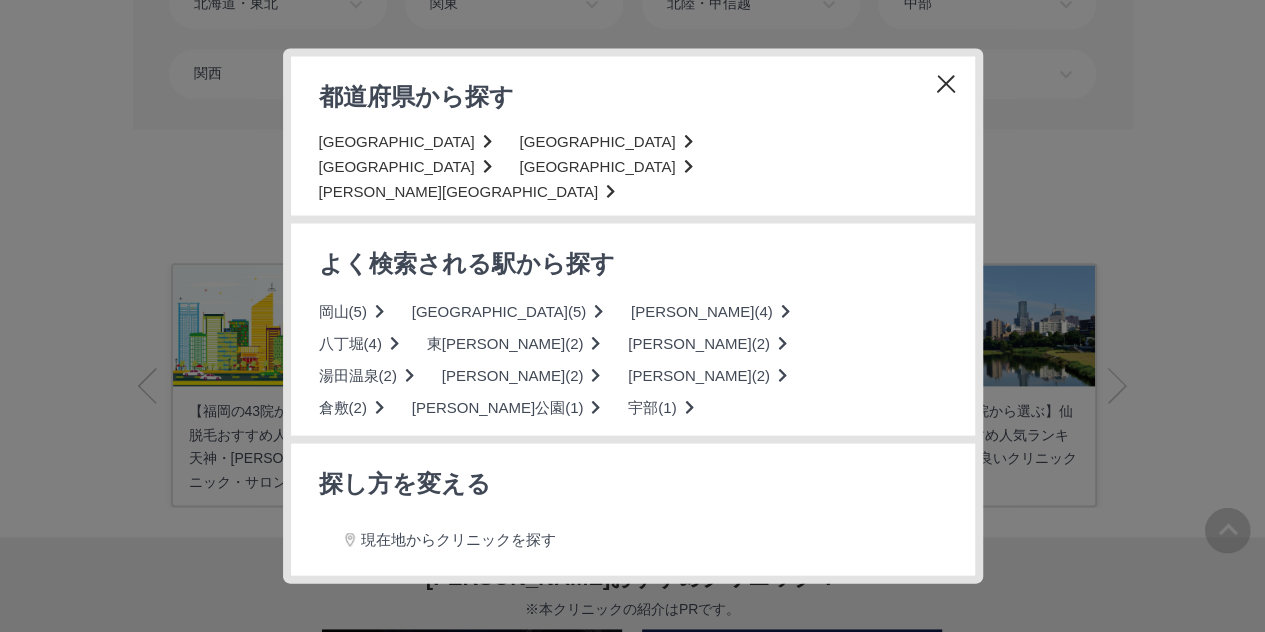 click on "岡山(5)" at bounding box center (351, 312) 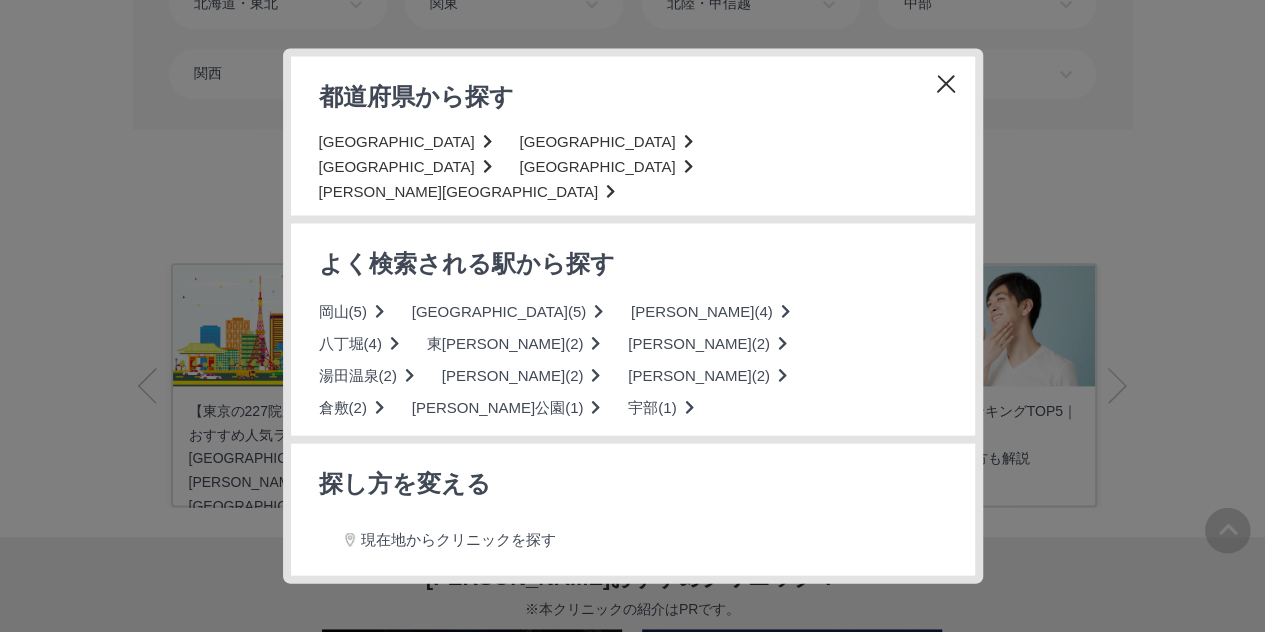 click on "岡山(5)" at bounding box center (351, 312) 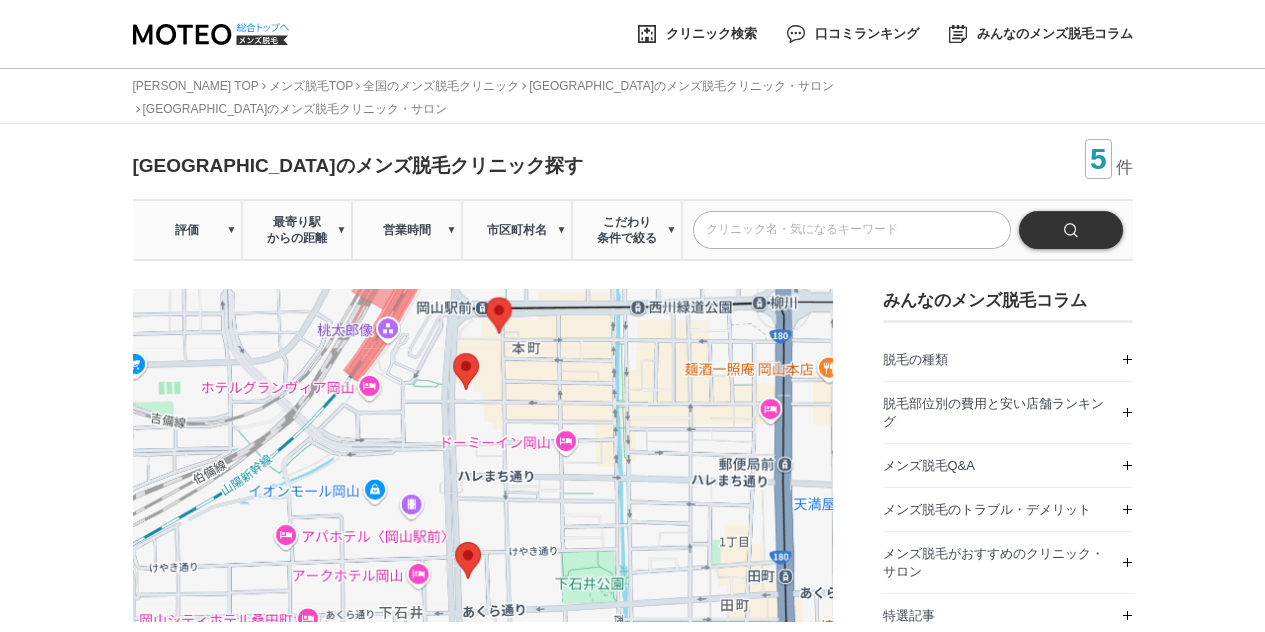 scroll, scrollTop: 0, scrollLeft: 0, axis: both 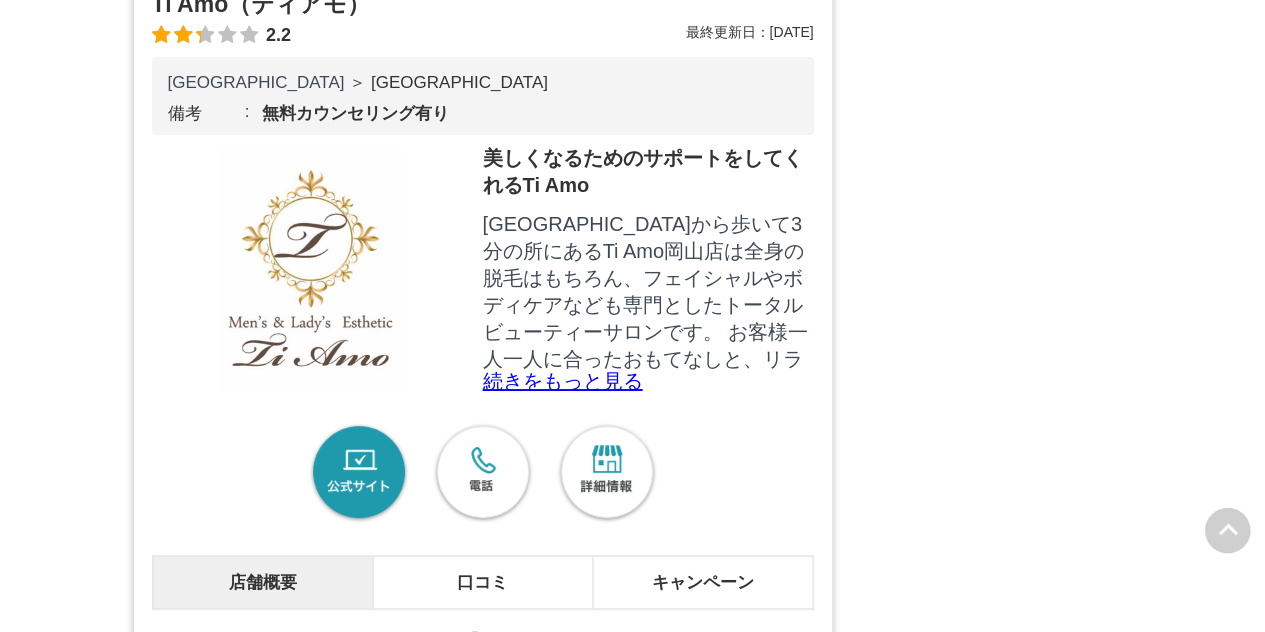 drag, startPoint x: 675, startPoint y: 577, endPoint x: 70, endPoint y: 427, distance: 623.31775 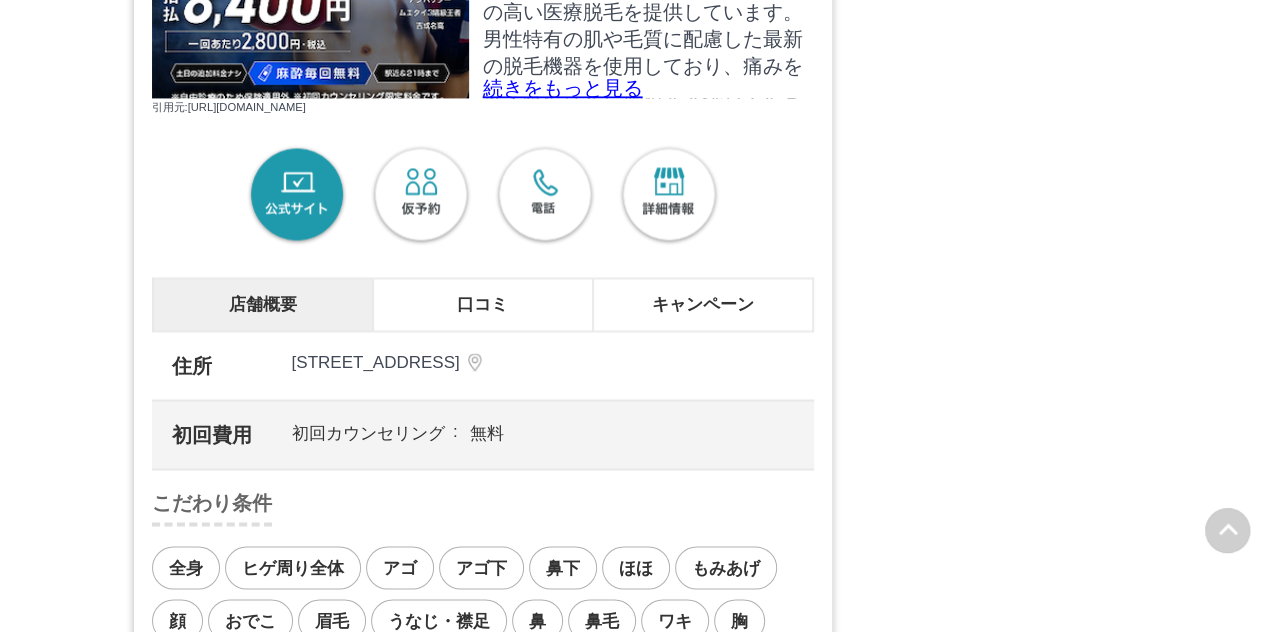scroll, scrollTop: 0, scrollLeft: 0, axis: both 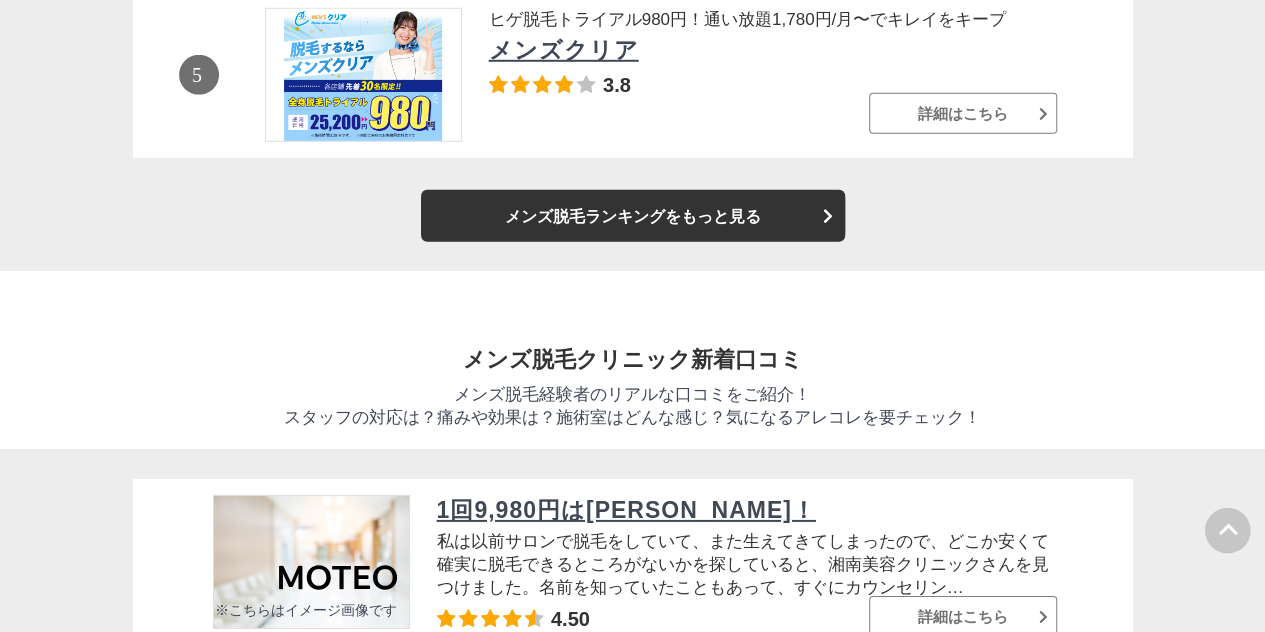 click on "メンズクリア" at bounding box center (771, 50) 